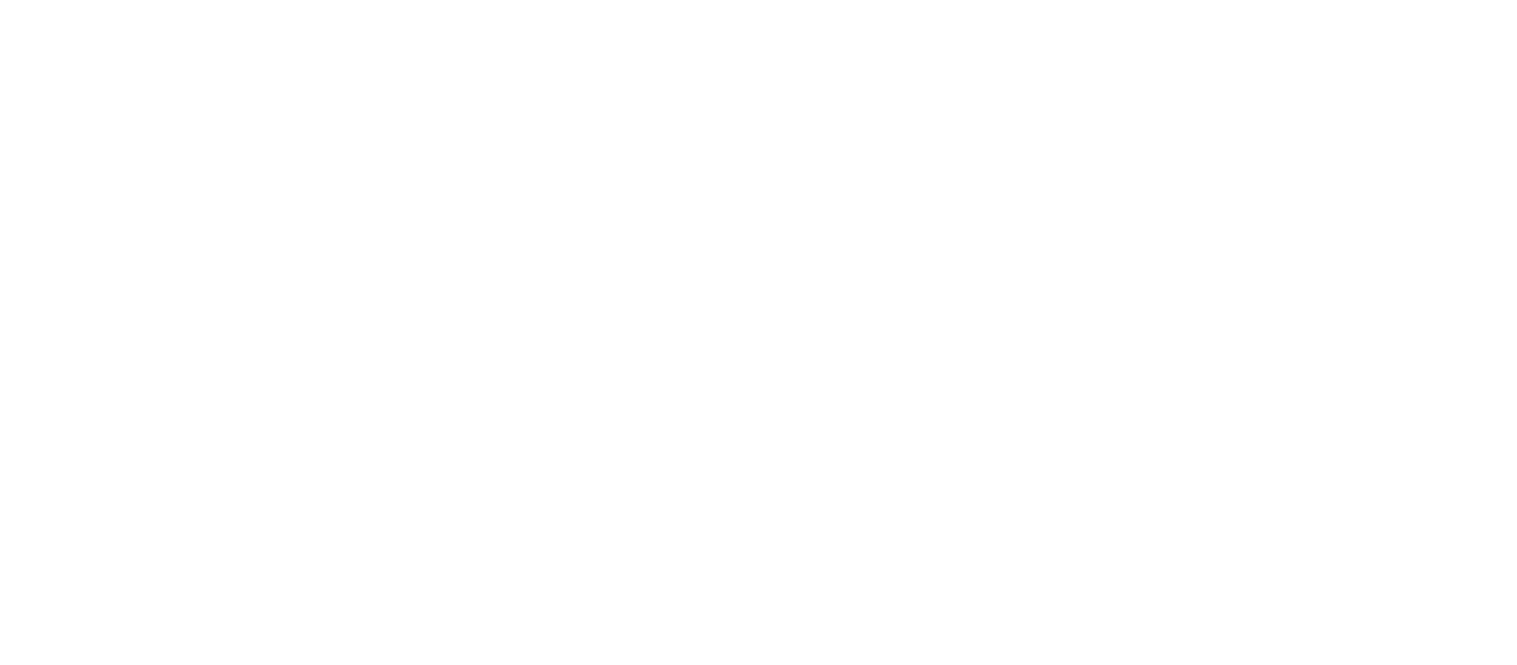 scroll, scrollTop: 0, scrollLeft: 0, axis: both 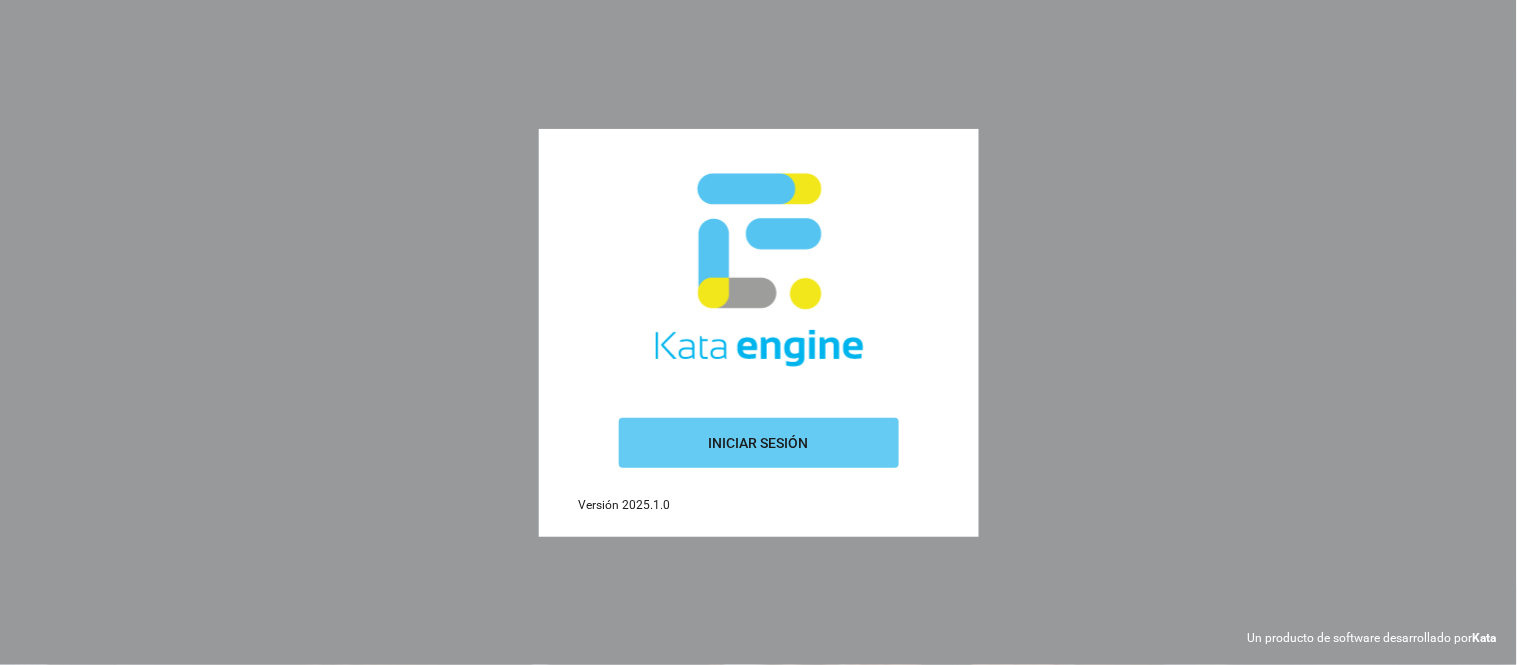 click on "Iniciar sesión" at bounding box center (759, 443) 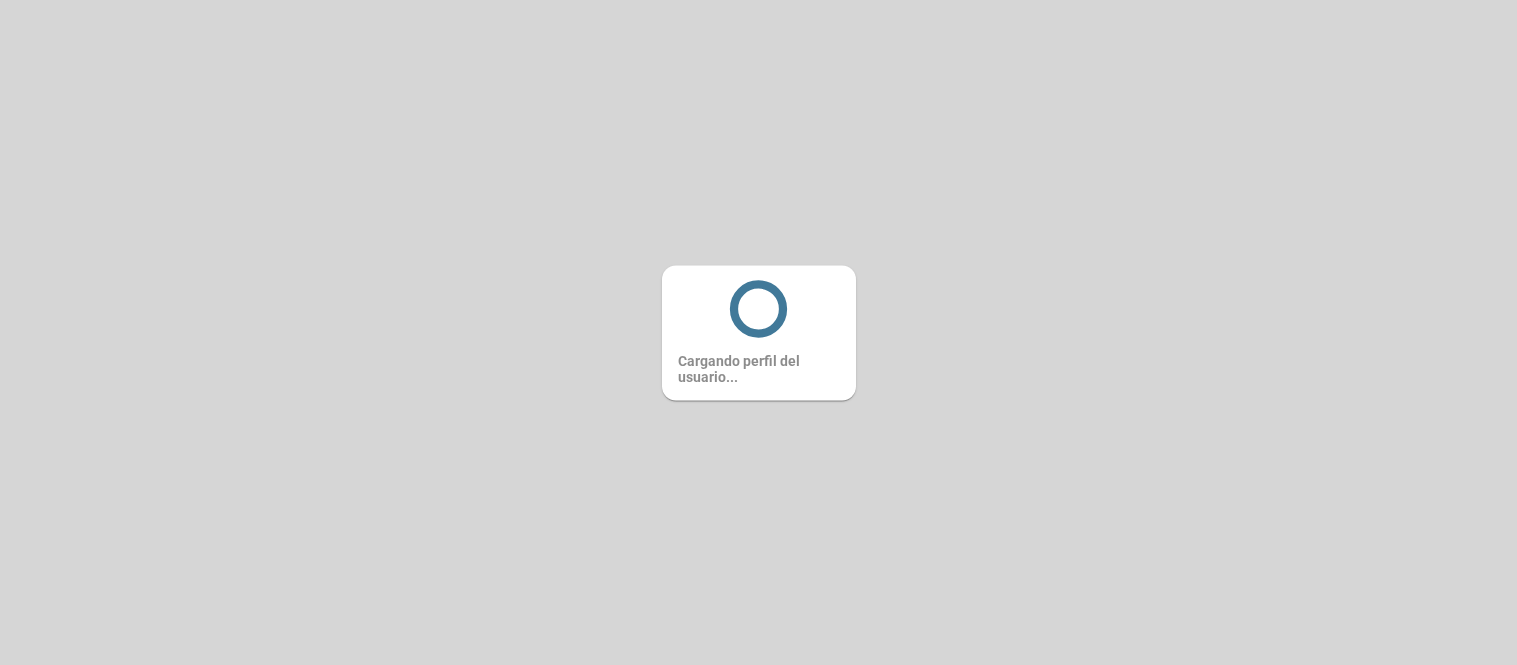scroll, scrollTop: 0, scrollLeft: 0, axis: both 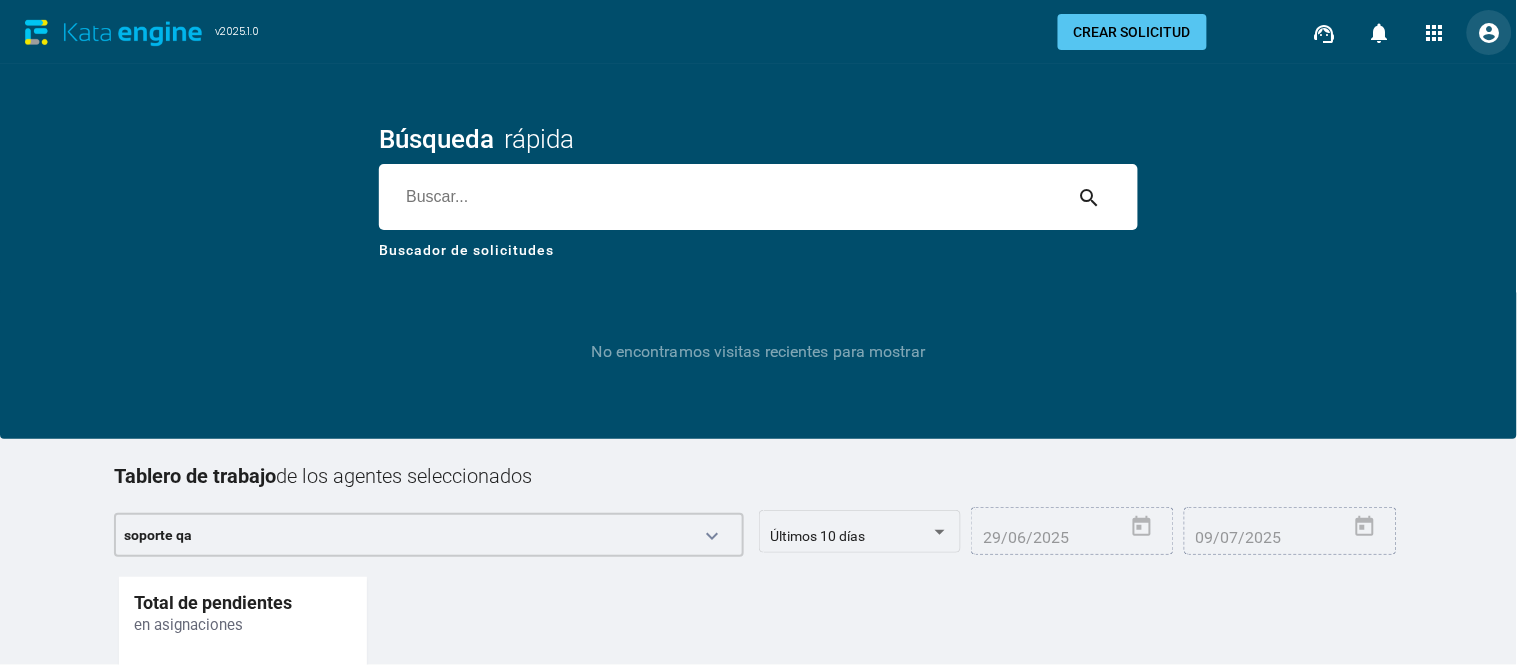 click on "account_circle" at bounding box center (1490, 33) 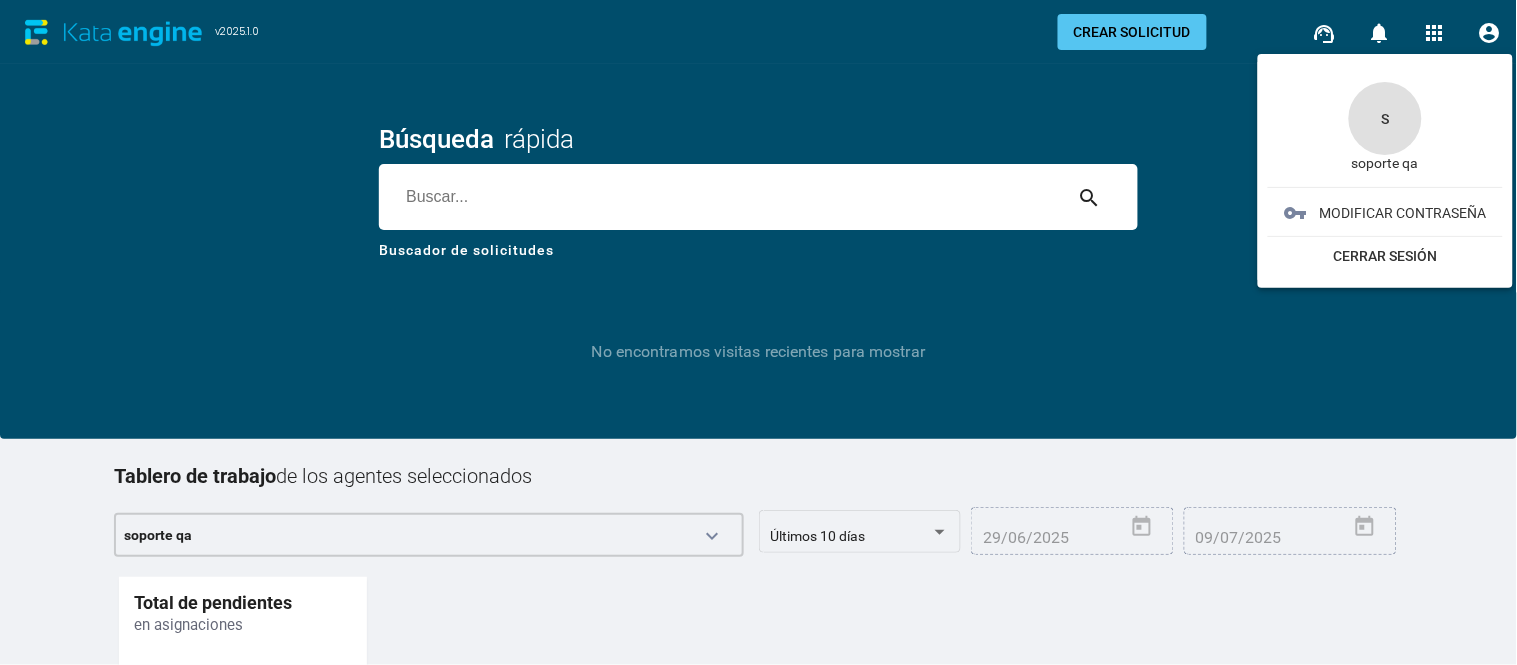 click on "CERRAR SESIÓN" at bounding box center [1385, 212] 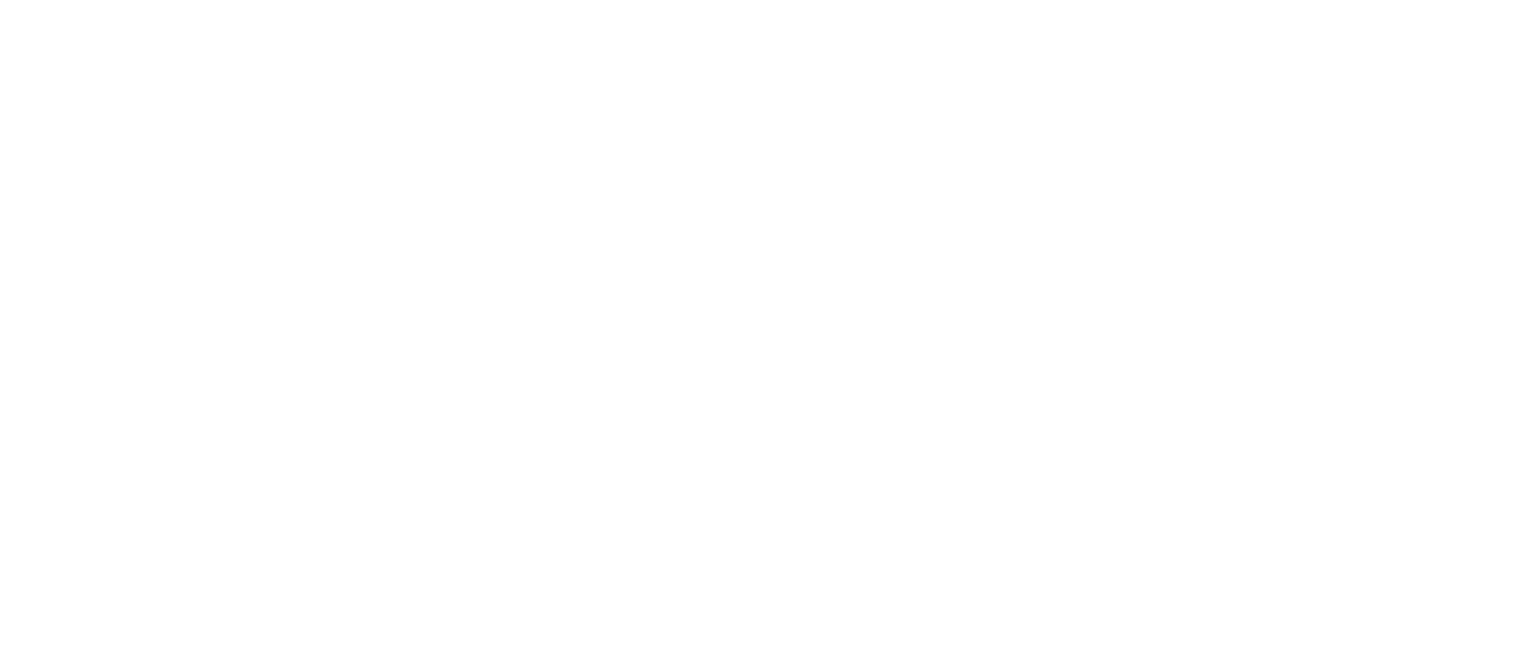 scroll, scrollTop: 0, scrollLeft: 0, axis: both 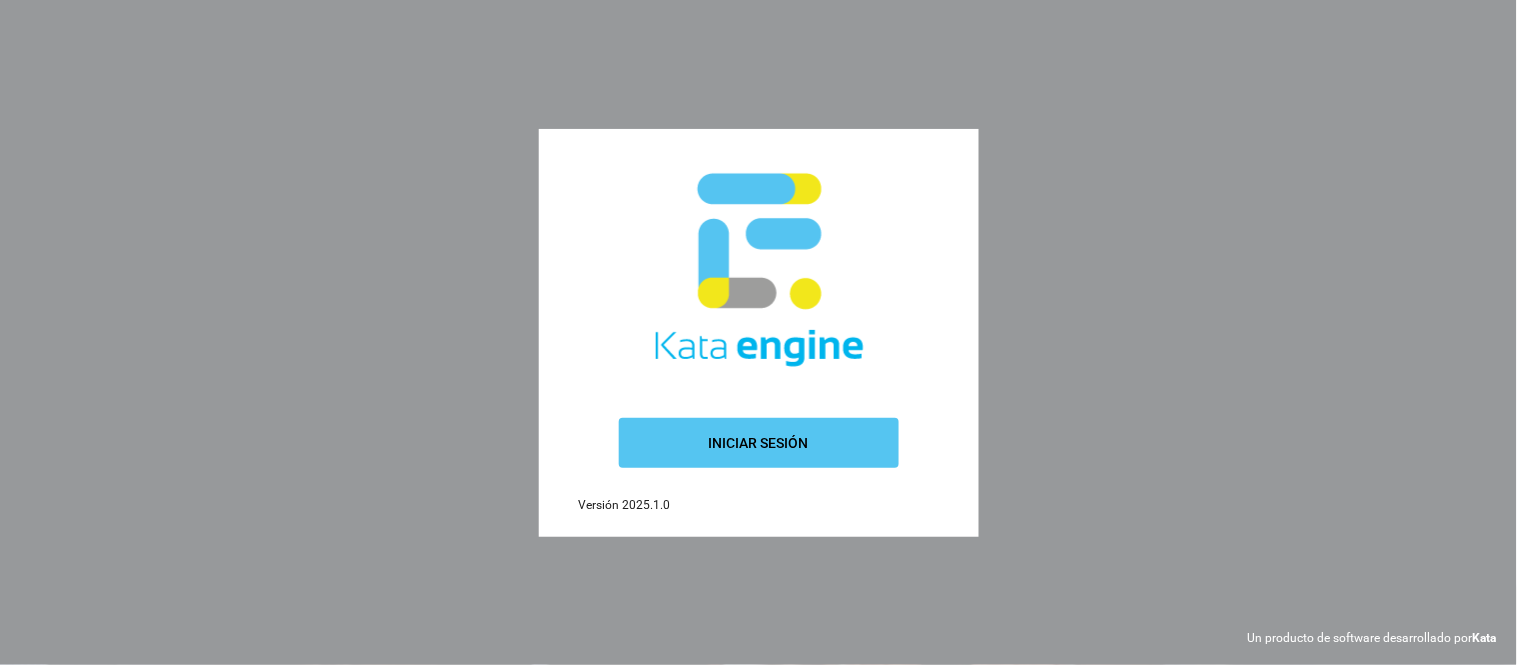 click on "Iniciar sesión" at bounding box center (759, 443) 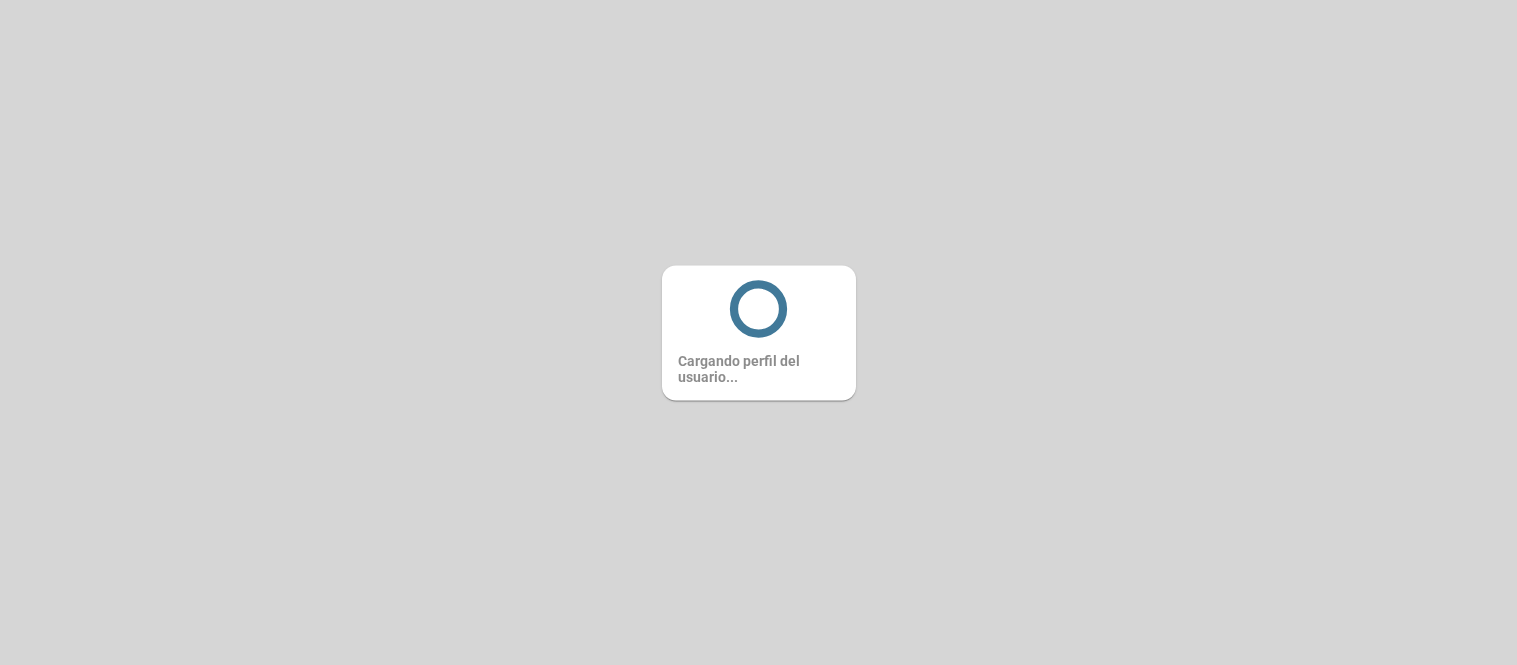 scroll, scrollTop: 0, scrollLeft: 0, axis: both 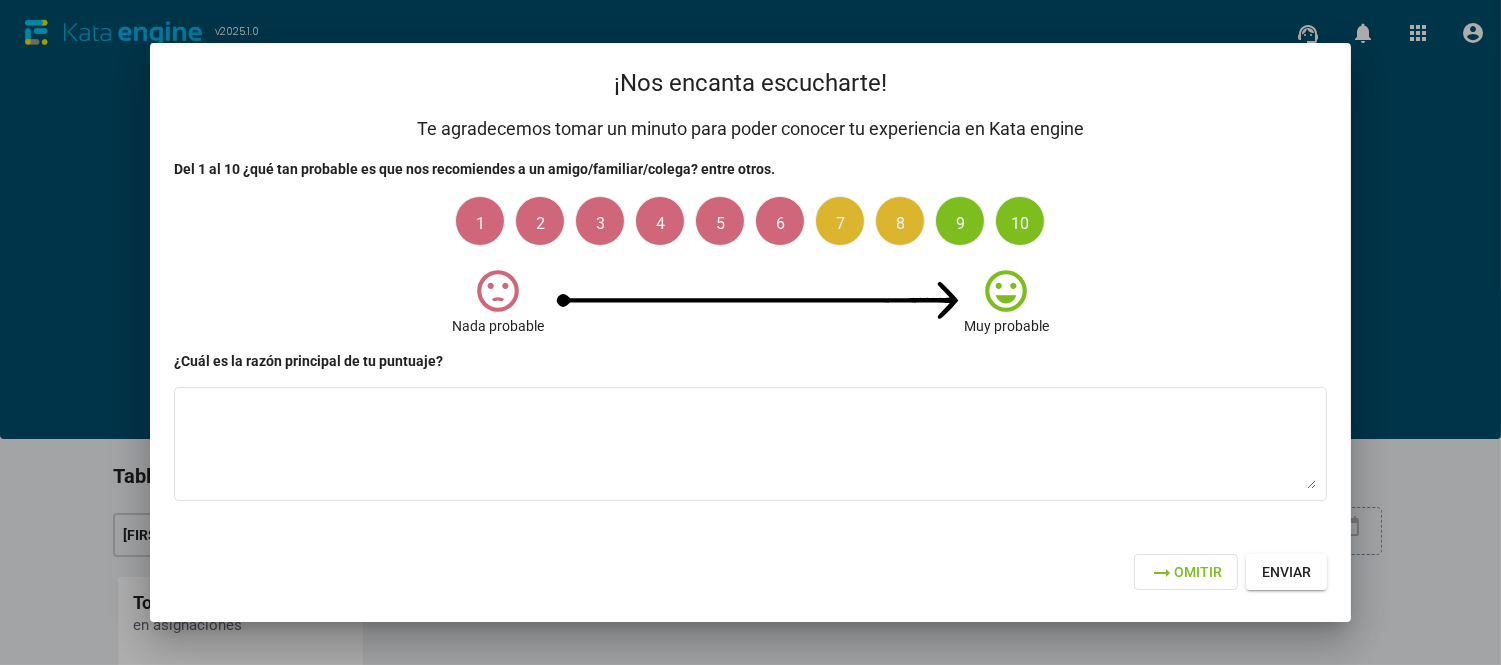 click on "arrow_right_alt  Omitir" at bounding box center (1186, 572) 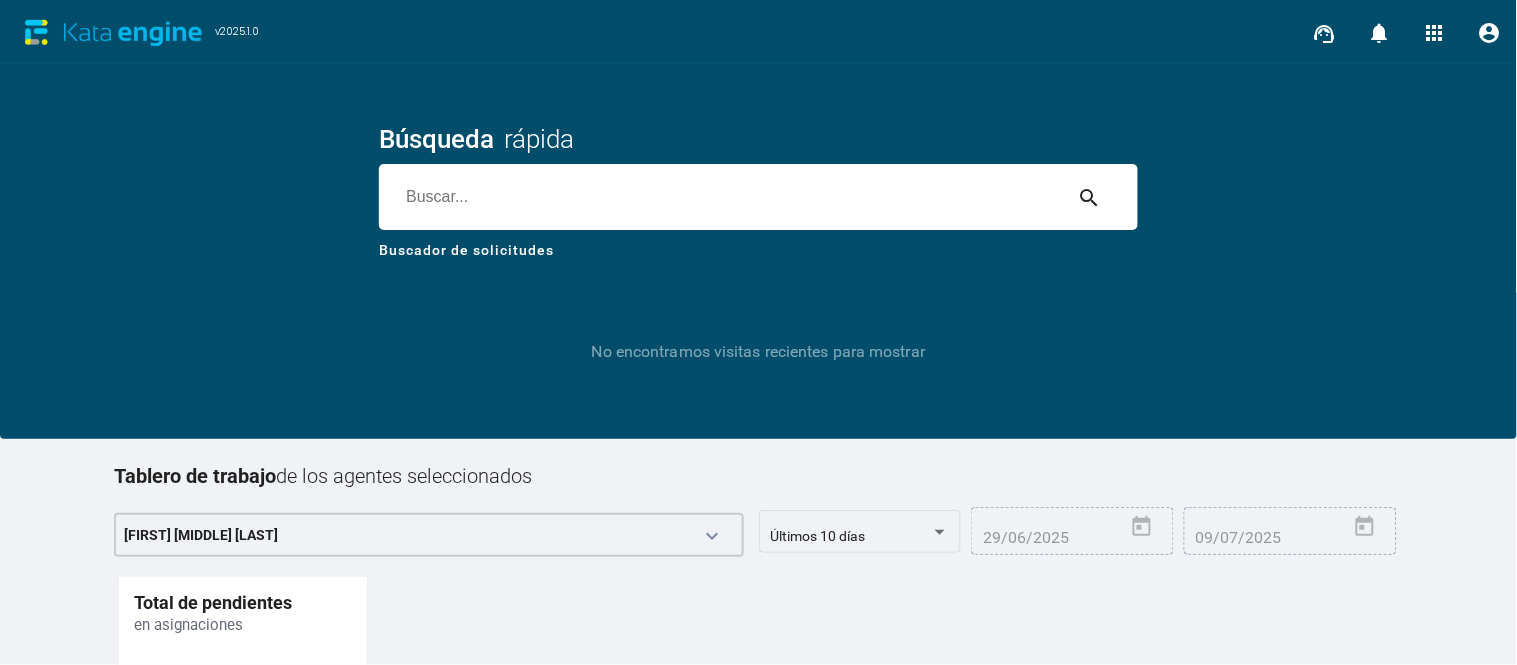 scroll, scrollTop: 126, scrollLeft: 0, axis: vertical 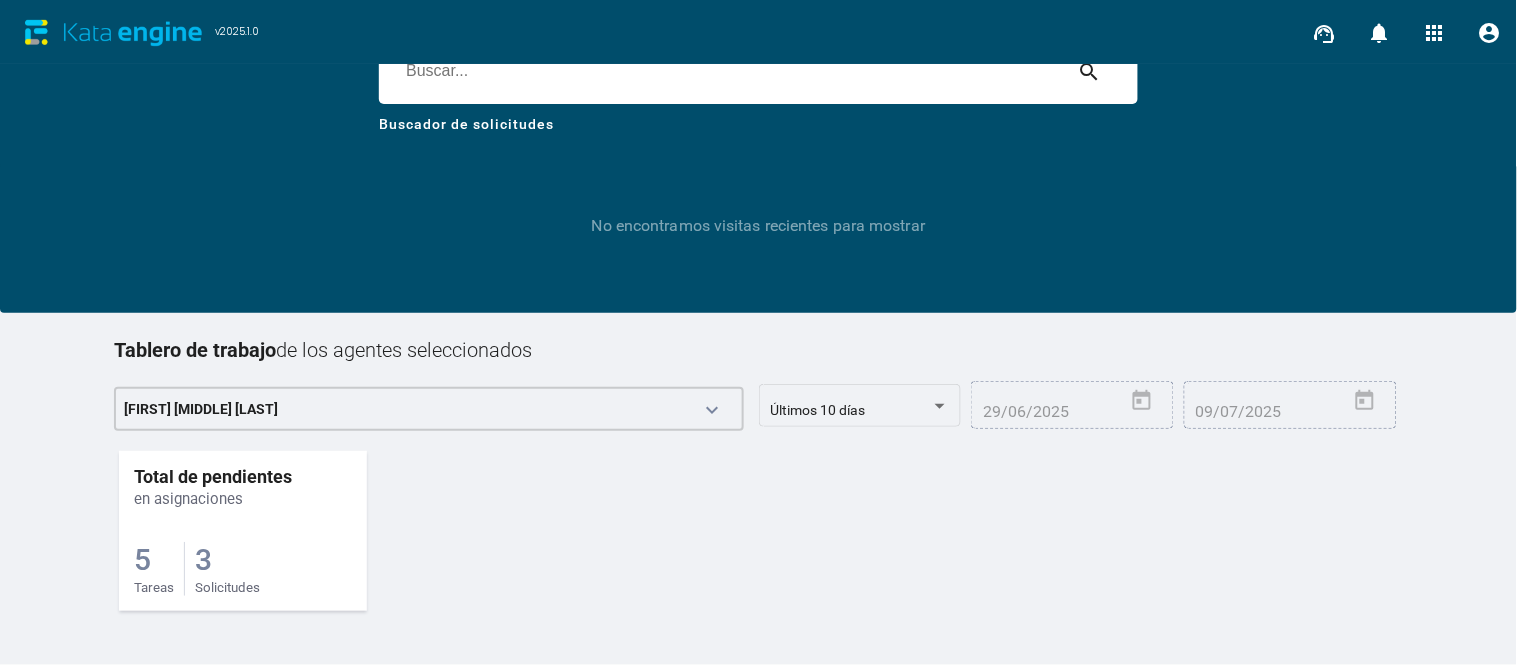 click on "3" at bounding box center [142, 559] 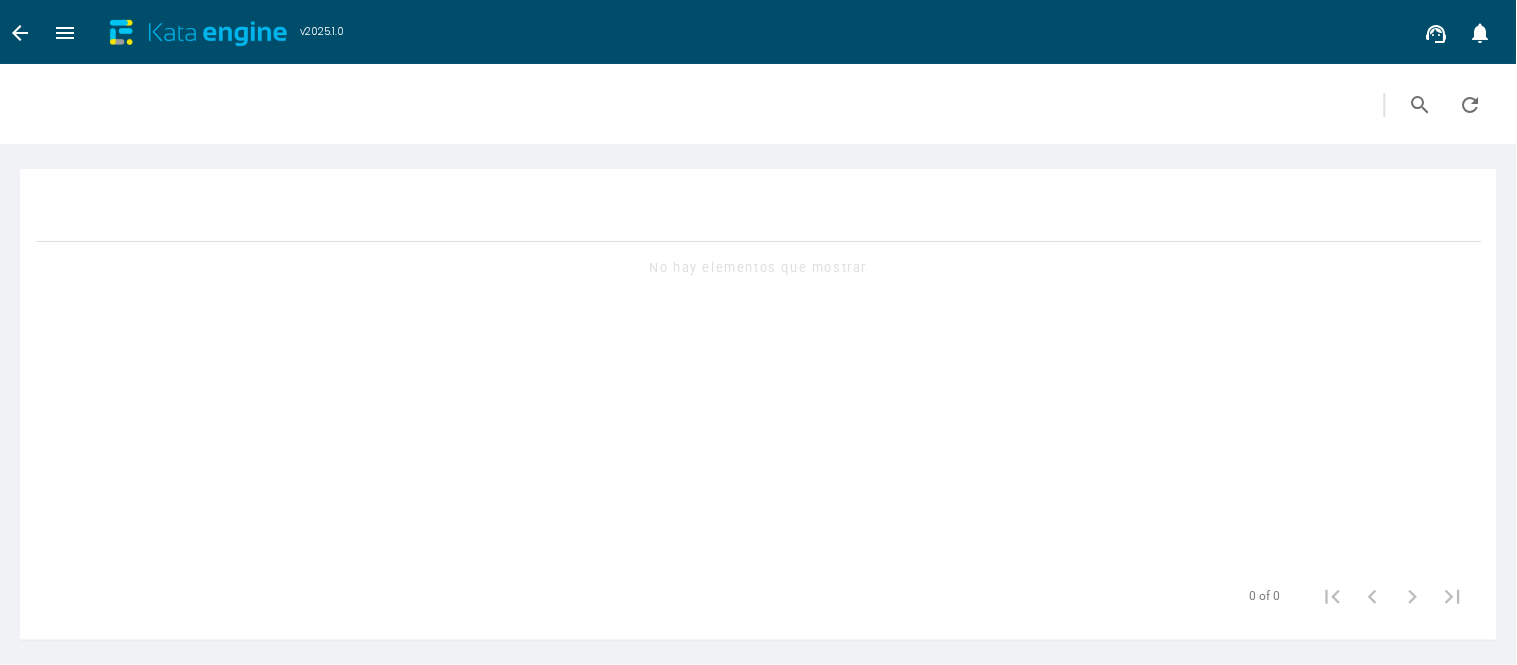 scroll, scrollTop: 0, scrollLeft: 0, axis: both 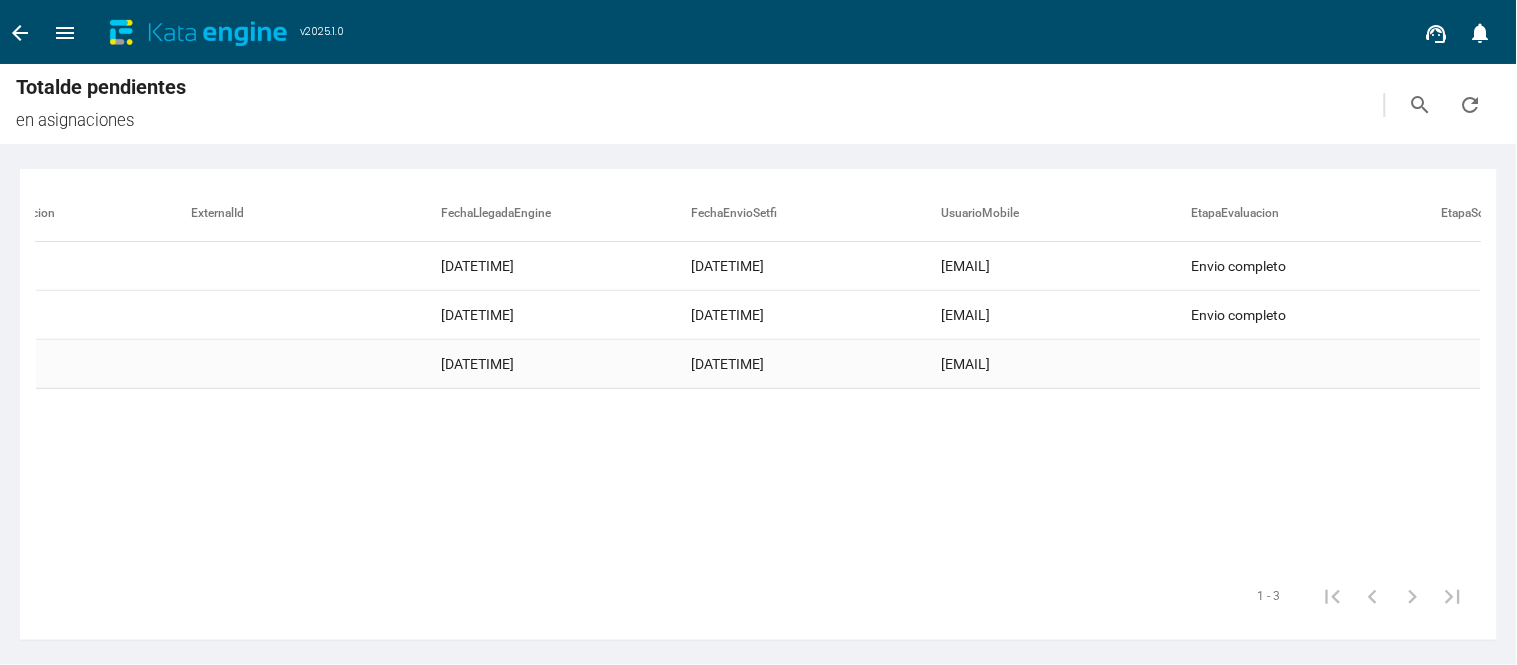 click on "[DATETIME]" at bounding box center (817, 266) 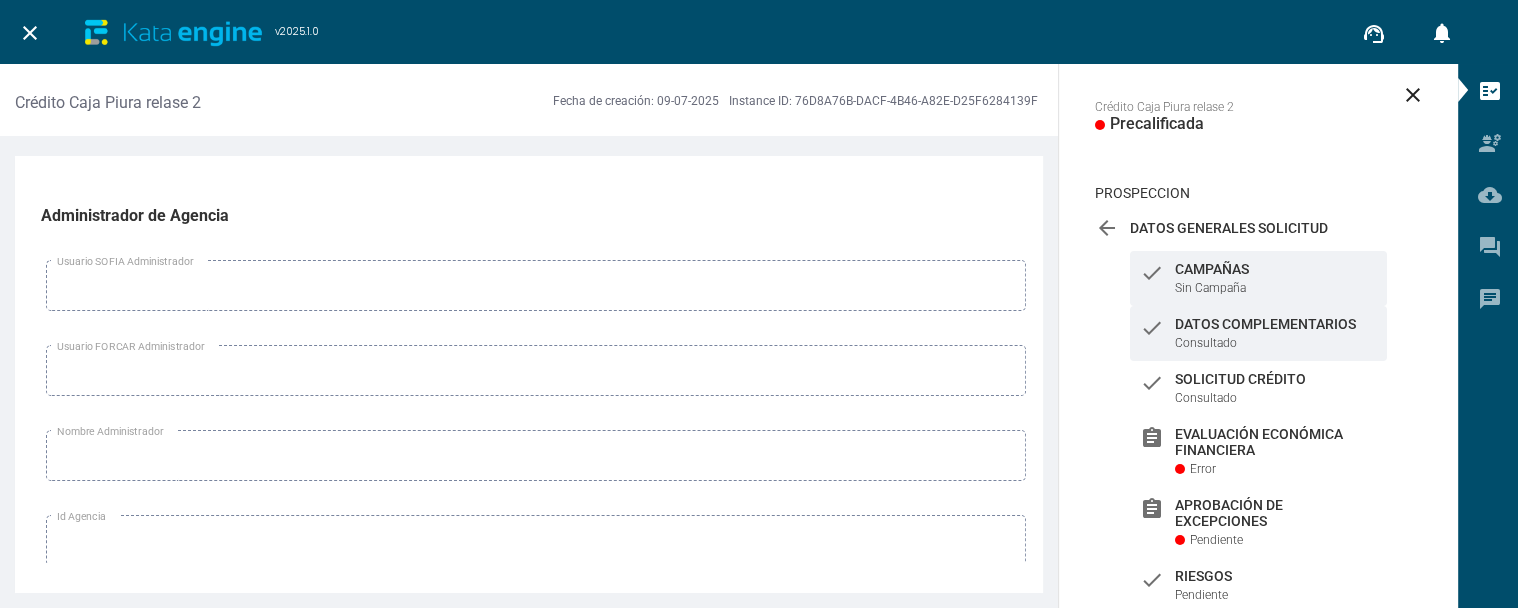 click on "Consultado" at bounding box center [1210, 288] 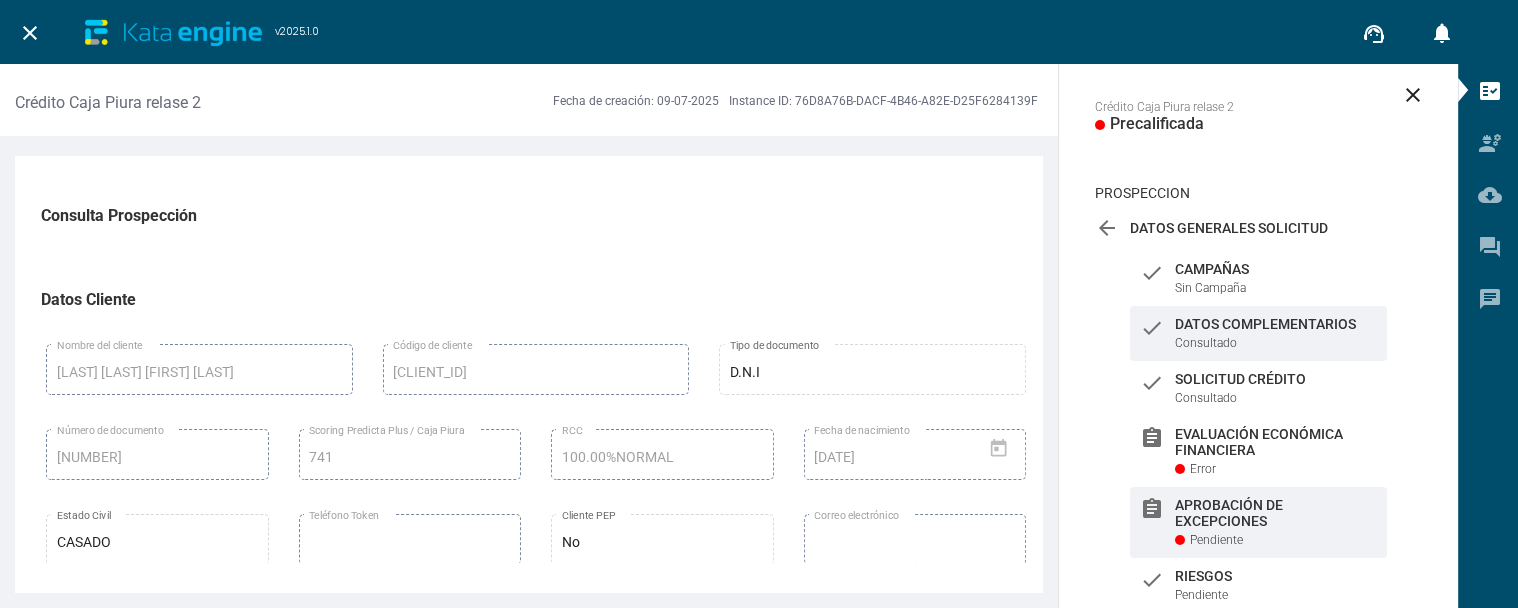 scroll, scrollTop: 111, scrollLeft: 0, axis: vertical 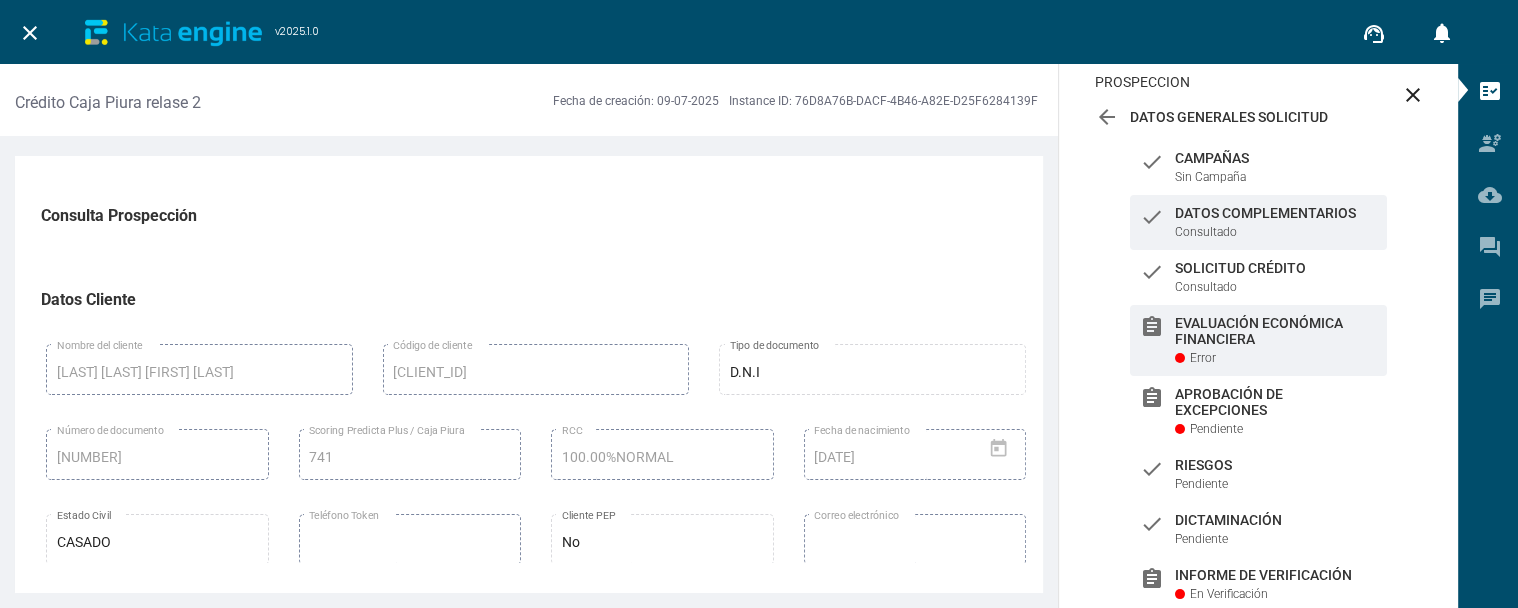 click on "Evaluación Económica Financiera" at bounding box center [1276, 158] 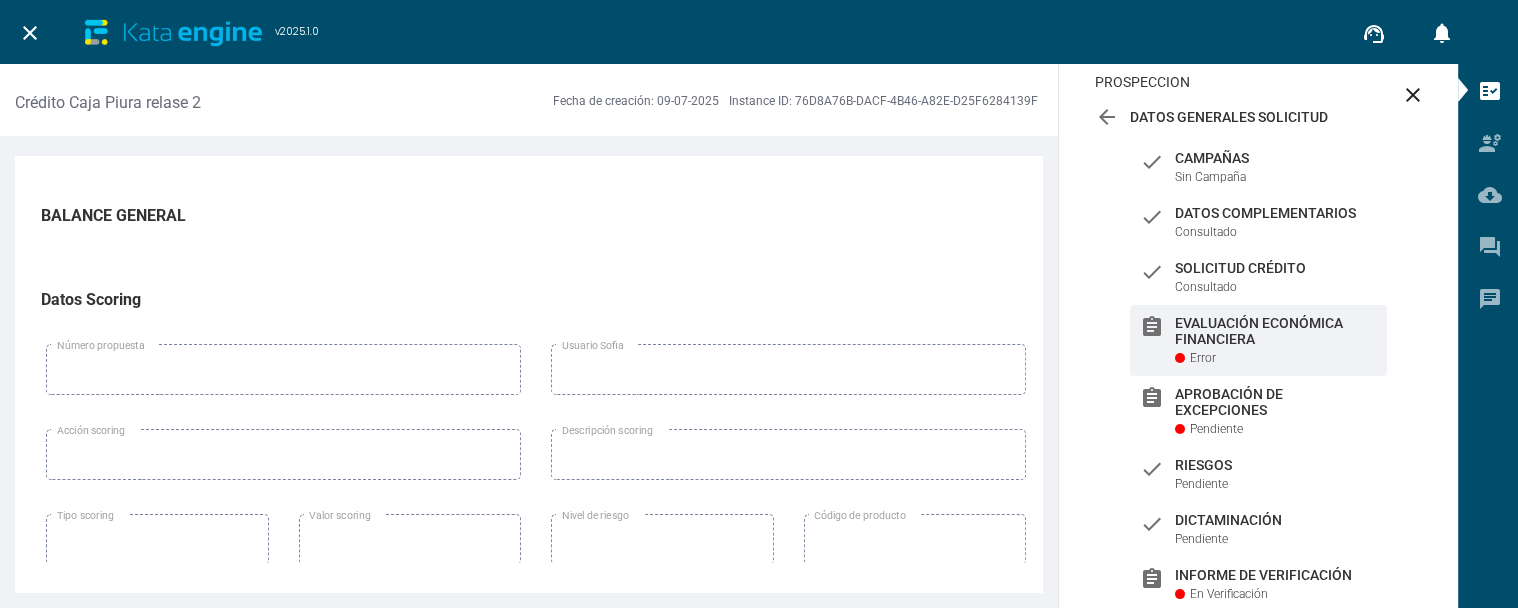 scroll, scrollTop: 111, scrollLeft: 0, axis: vertical 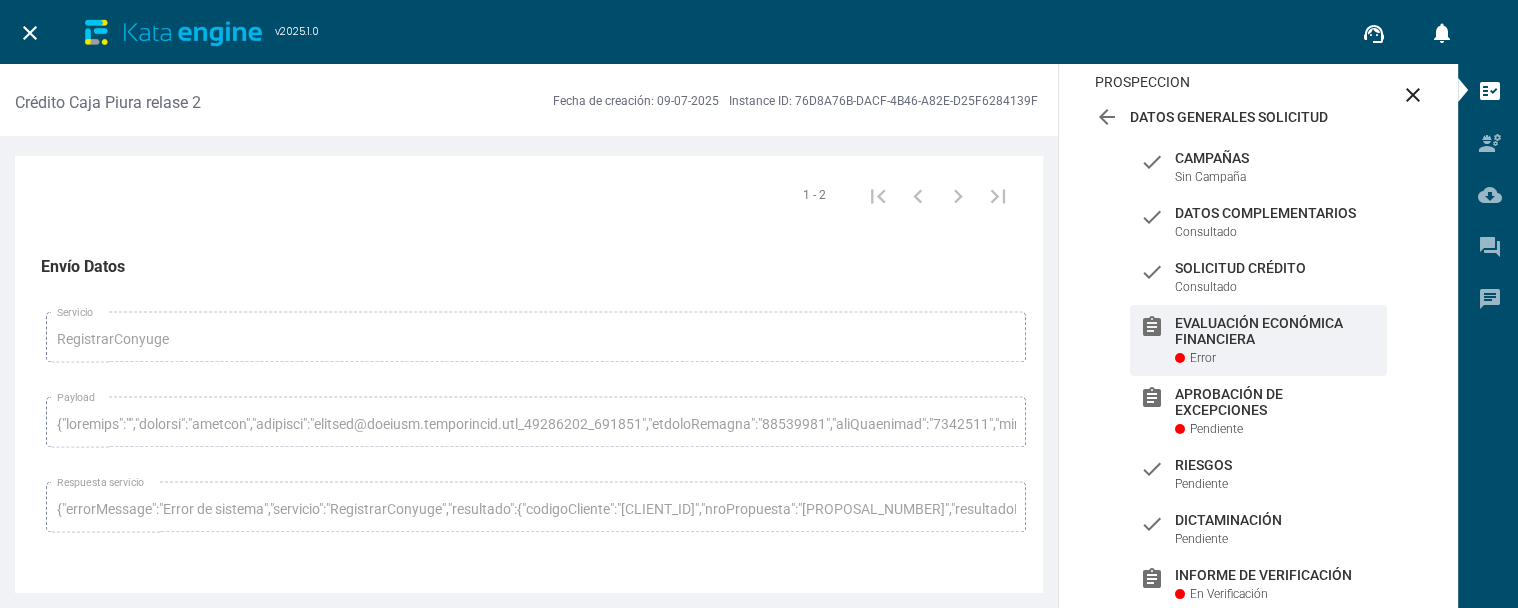 drag, startPoint x: 55, startPoint y: 506, endPoint x: 106, endPoint y: 523, distance: 53.75872 